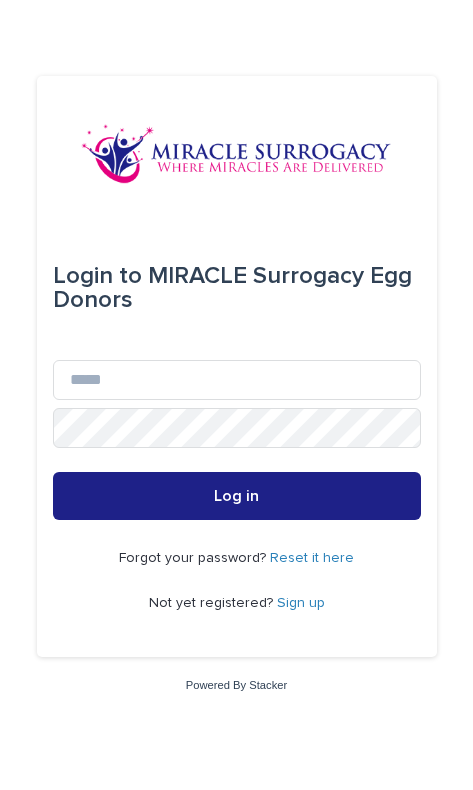 scroll, scrollTop: 0, scrollLeft: 0, axis: both 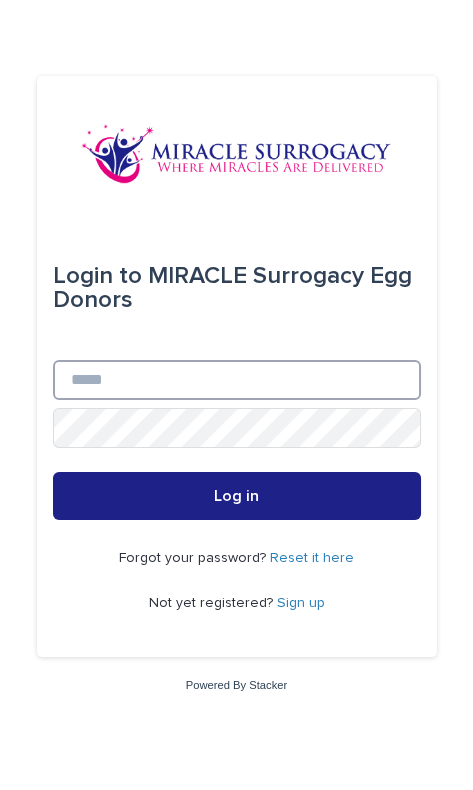 type on "**********" 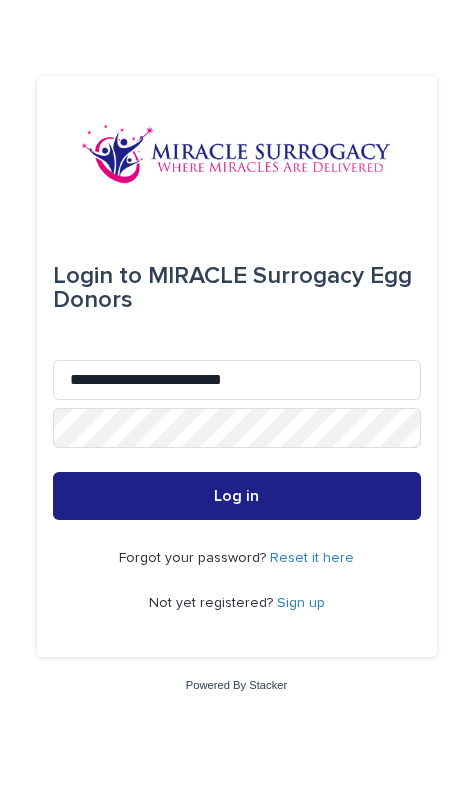 click on "Log in" at bounding box center [237, 496] 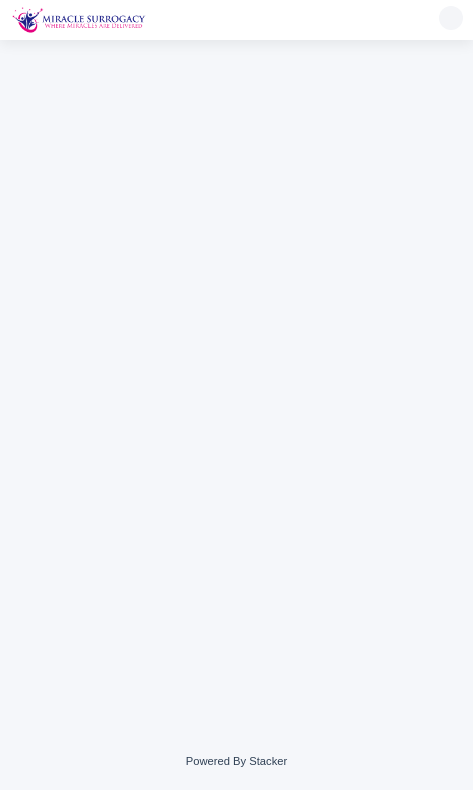 scroll, scrollTop: 0, scrollLeft: 0, axis: both 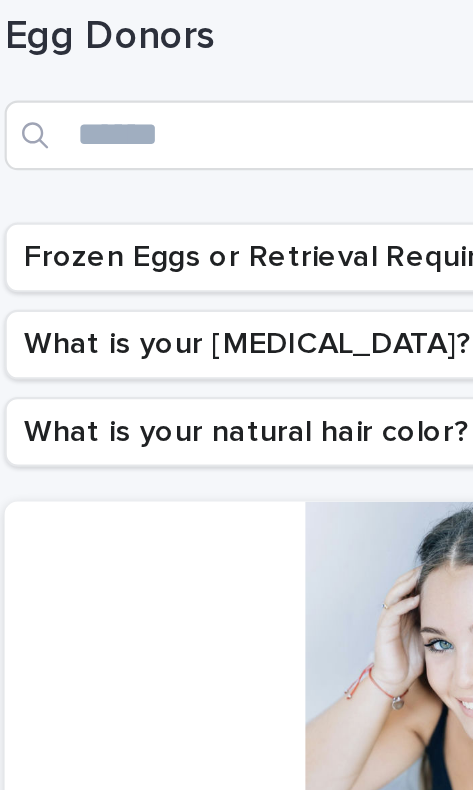 click 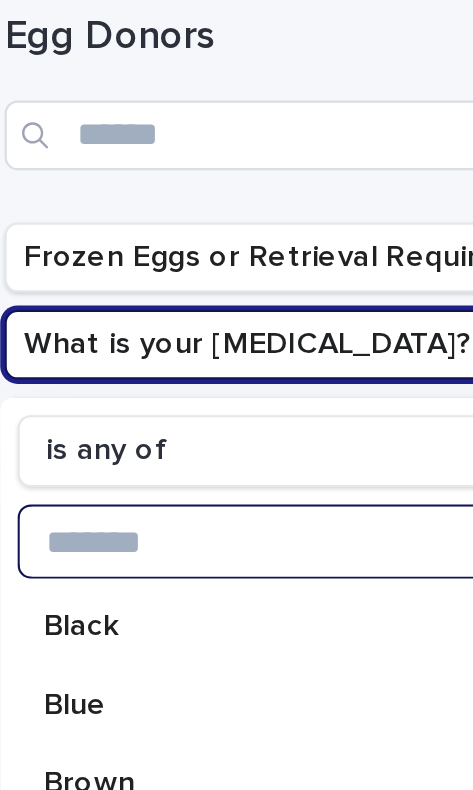 click at bounding box center (154, 345) 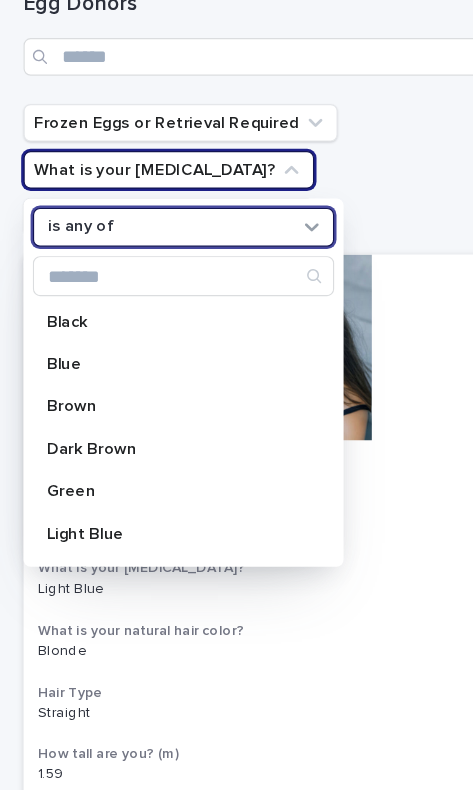 click on "Blue" at bounding box center [146, 420] 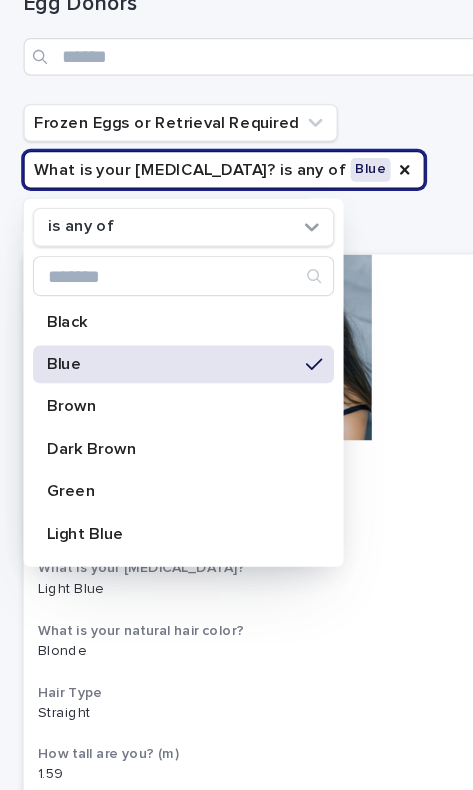 click on "Blue" at bounding box center (146, 420) 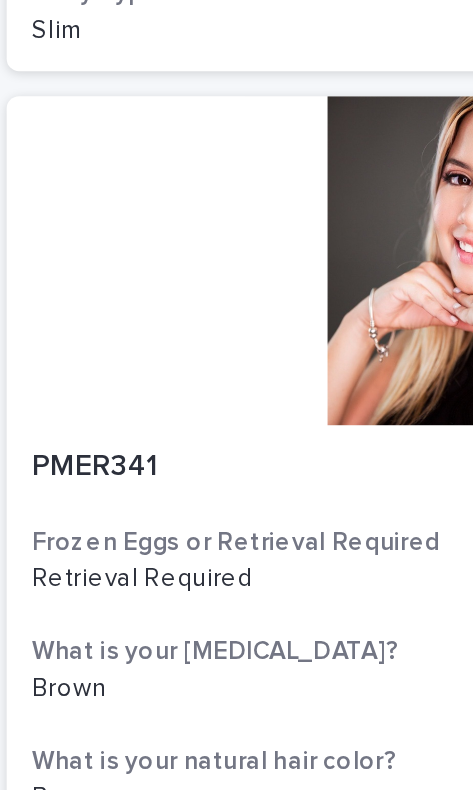 scroll, scrollTop: 1150, scrollLeft: 0, axis: vertical 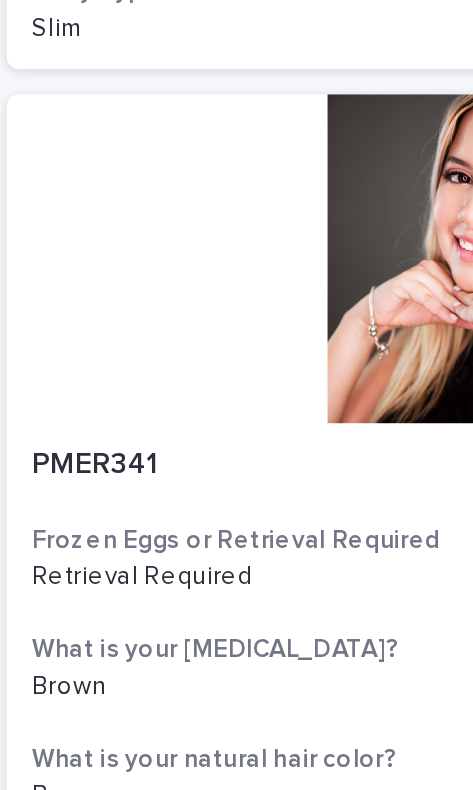 click on "What is your [MEDICAL_DATA]?" at bounding box center (236, 601) 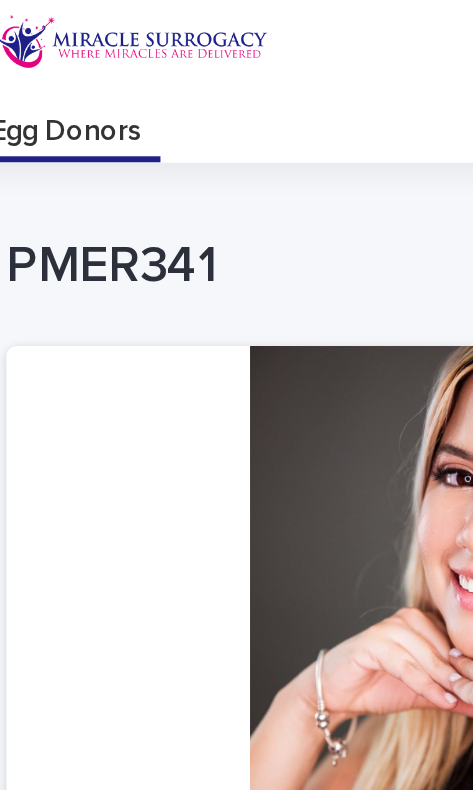 scroll, scrollTop: -3, scrollLeft: 0, axis: vertical 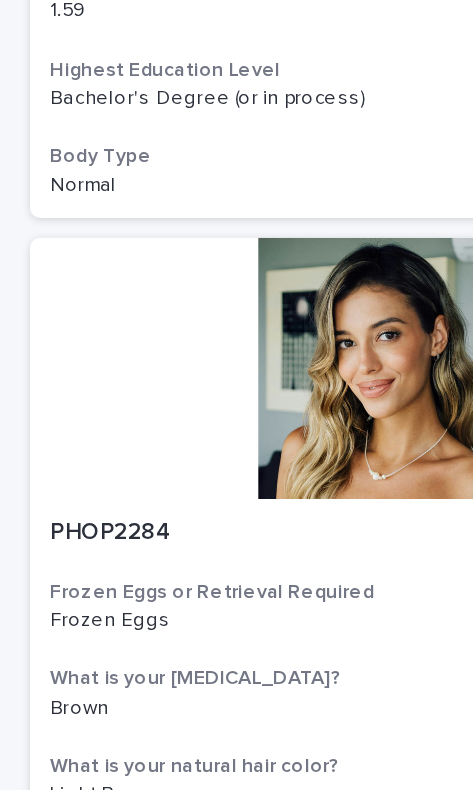 click at bounding box center [236, 402] 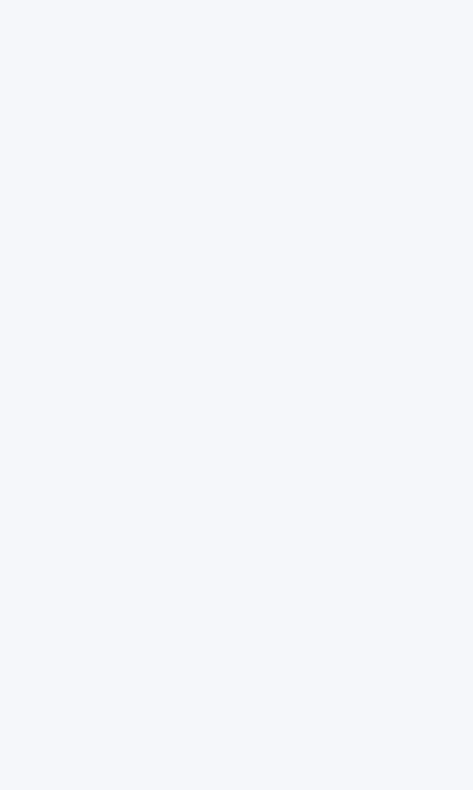 scroll, scrollTop: 0, scrollLeft: 0, axis: both 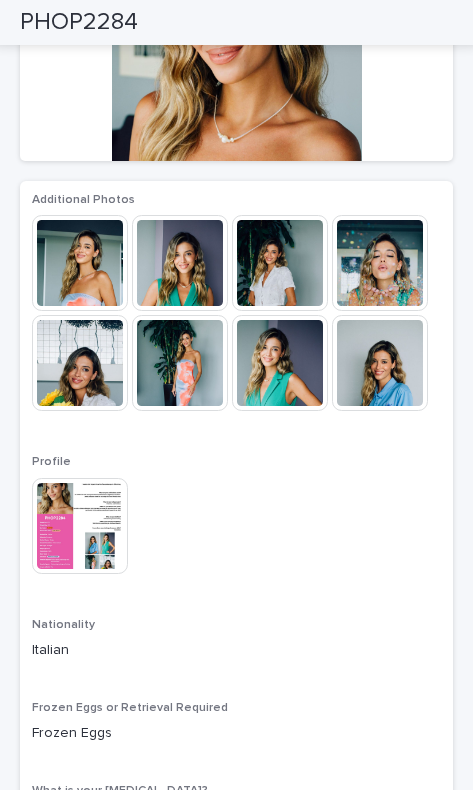 click at bounding box center [80, 526] 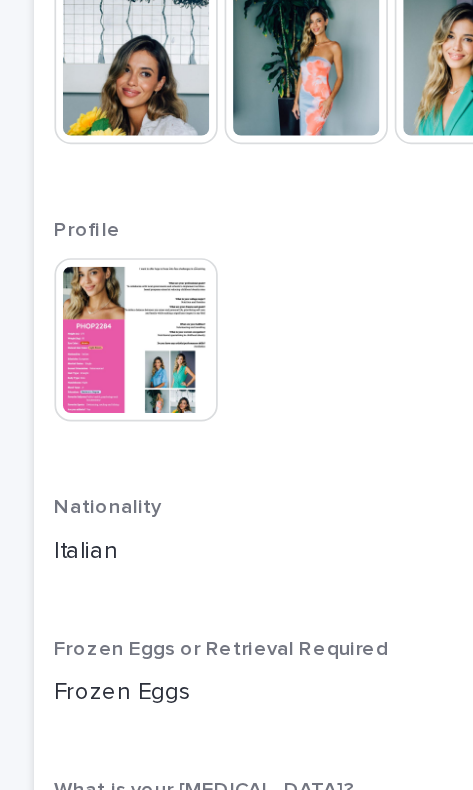 click at bounding box center (80, 526) 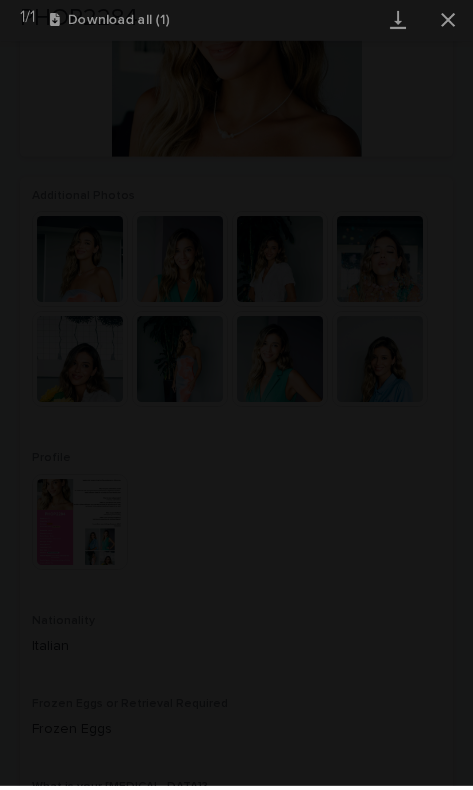 scroll, scrollTop: 104, scrollLeft: 0, axis: vertical 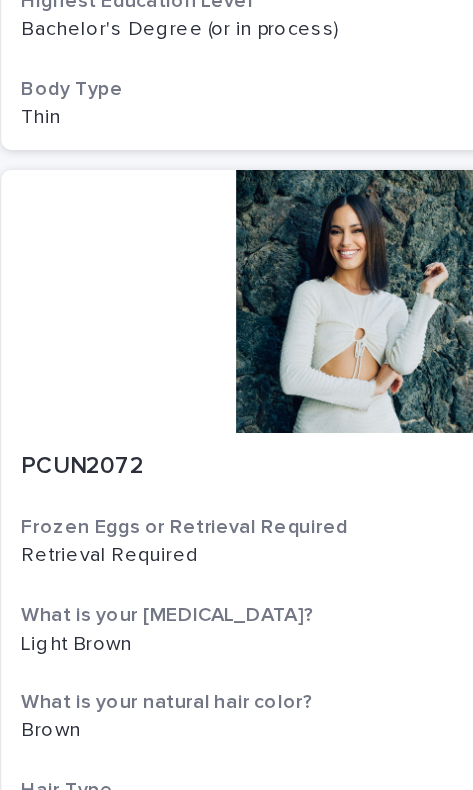 click at bounding box center (236, 496) 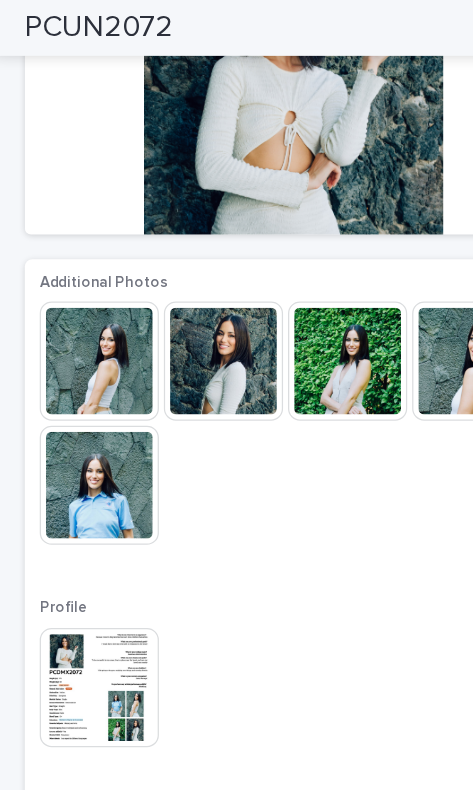 scroll, scrollTop: 227, scrollLeft: 0, axis: vertical 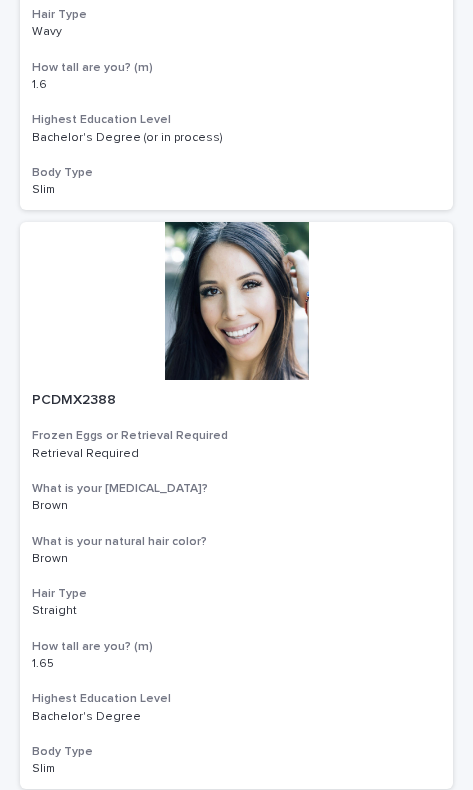 click 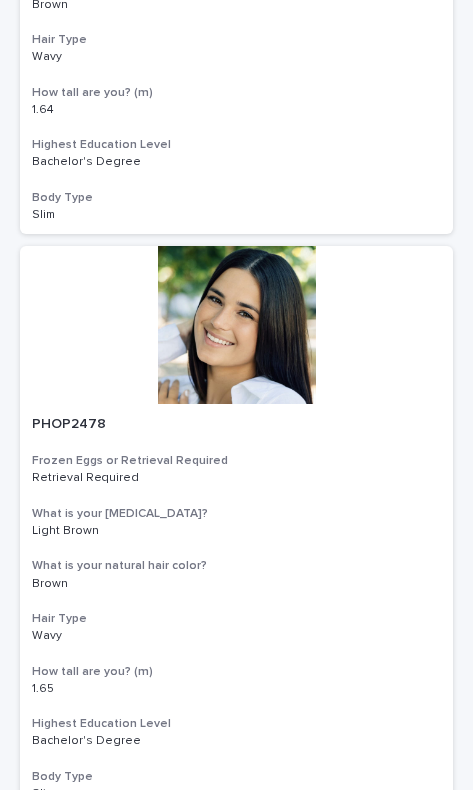 scroll, scrollTop: 4133, scrollLeft: 0, axis: vertical 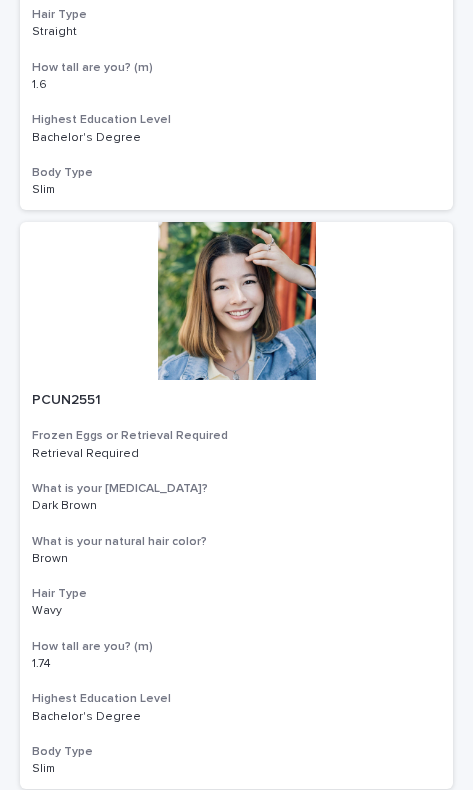 click 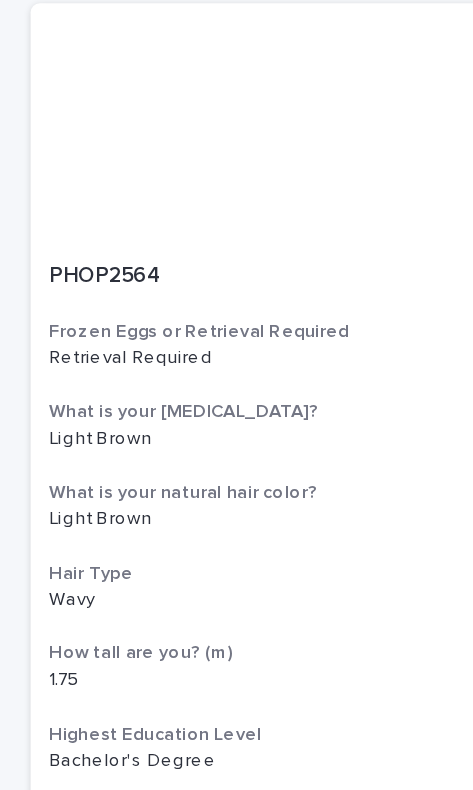scroll, scrollTop: 660, scrollLeft: 0, axis: vertical 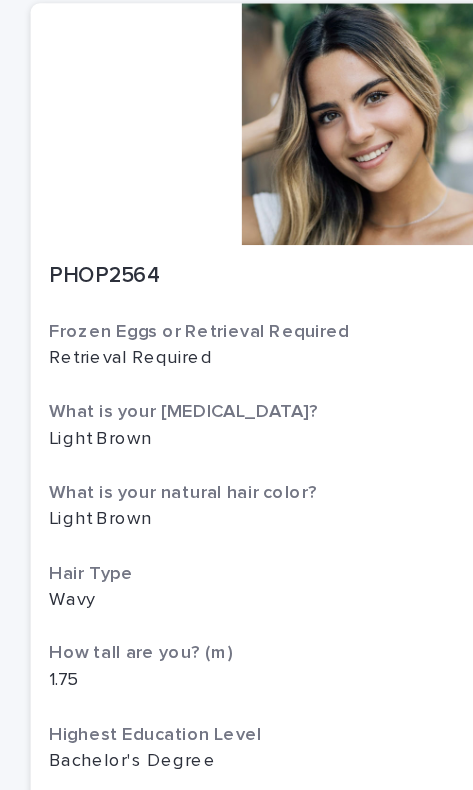 click at bounding box center (236, 324) 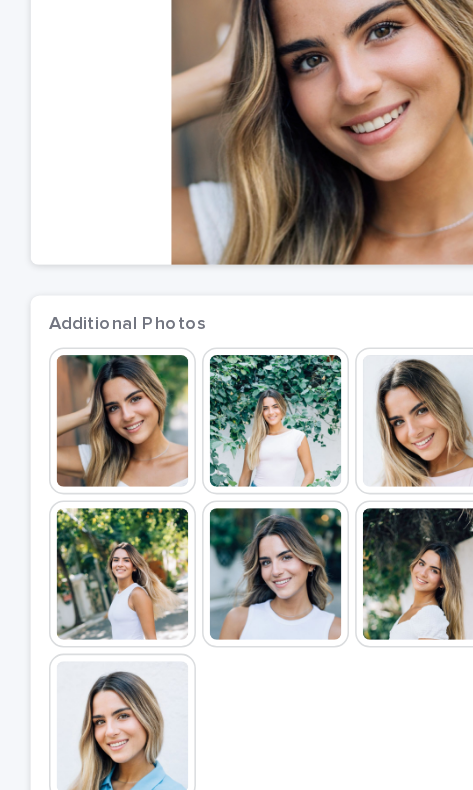 scroll, scrollTop: 0, scrollLeft: 0, axis: both 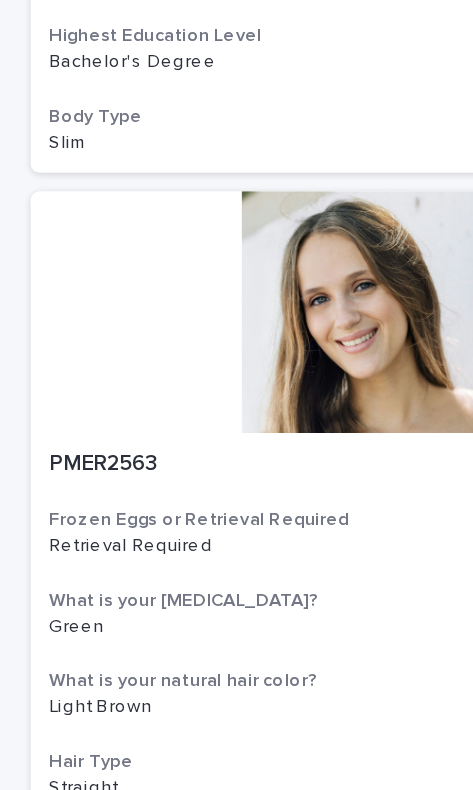 click at bounding box center [236, 449] 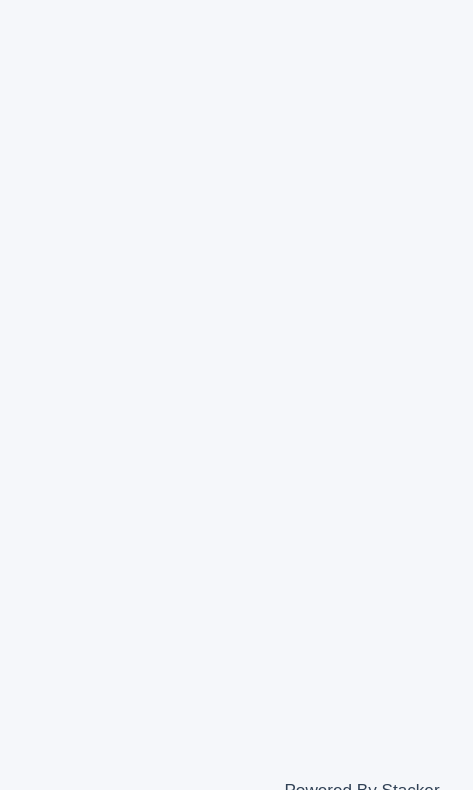 scroll, scrollTop: 0, scrollLeft: 0, axis: both 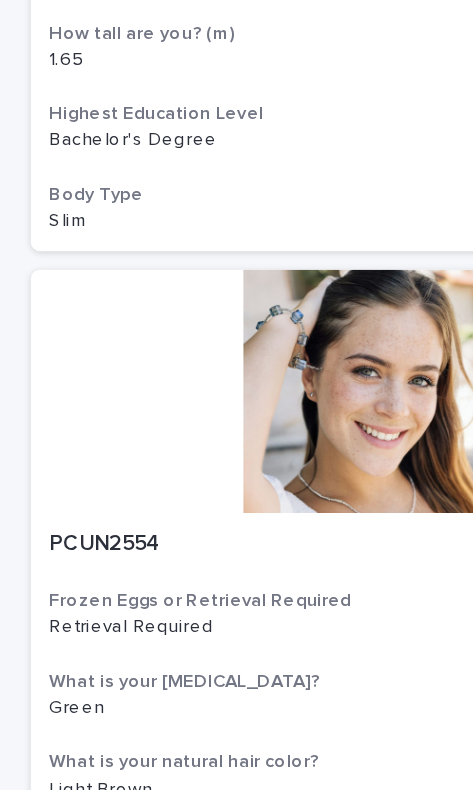 click at bounding box center [236, 499] 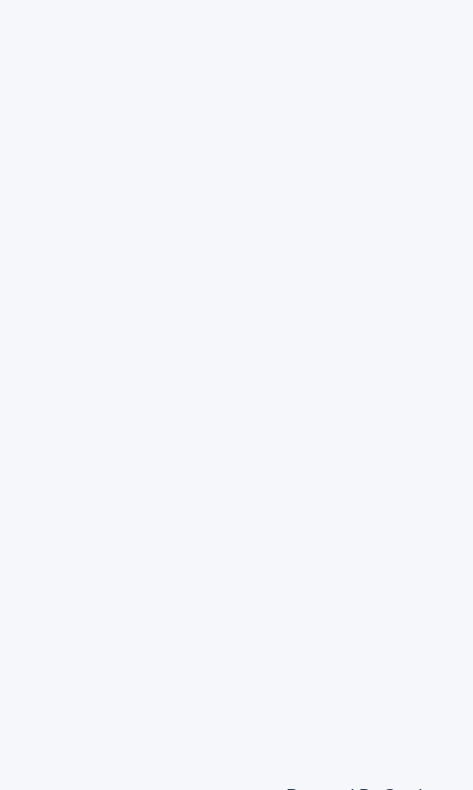 scroll, scrollTop: 0, scrollLeft: 0, axis: both 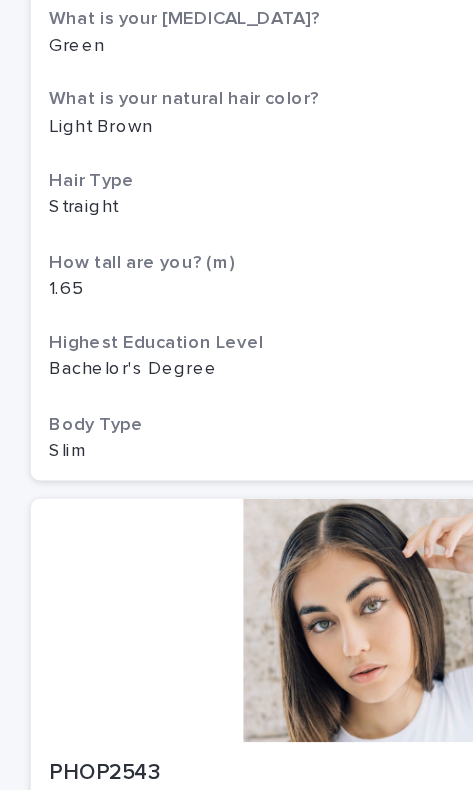 click at bounding box center (236, 403) 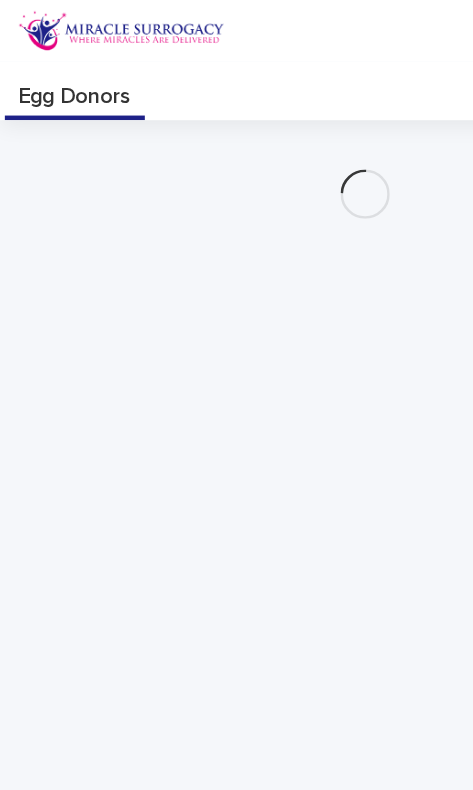 scroll, scrollTop: 0, scrollLeft: 0, axis: both 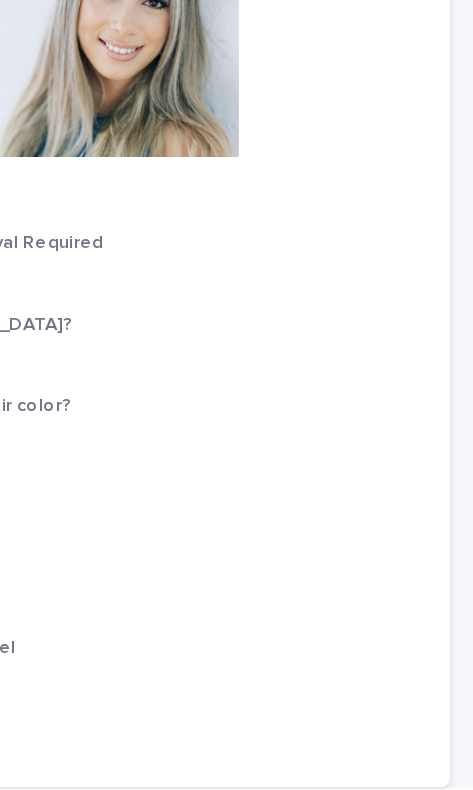 click 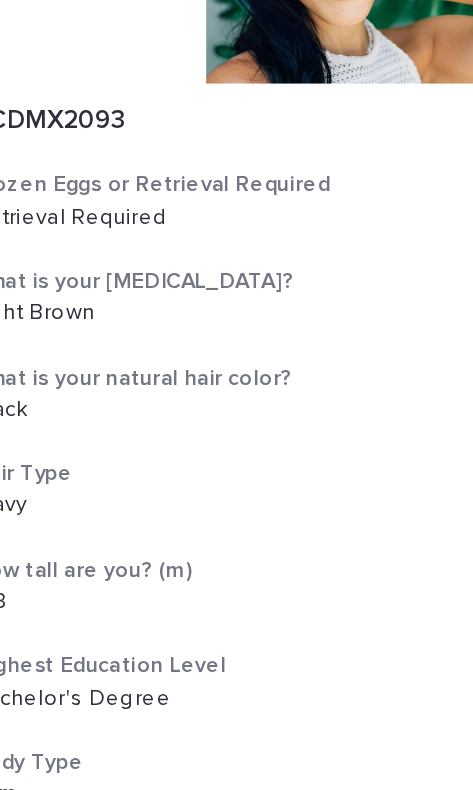 scroll, scrollTop: 5975, scrollLeft: 0, axis: vertical 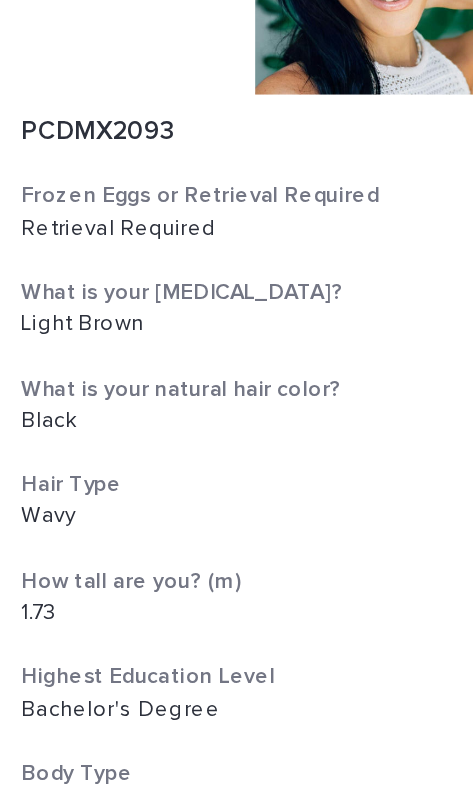 click on "How tall are you? (m)" at bounding box center (236, 567) 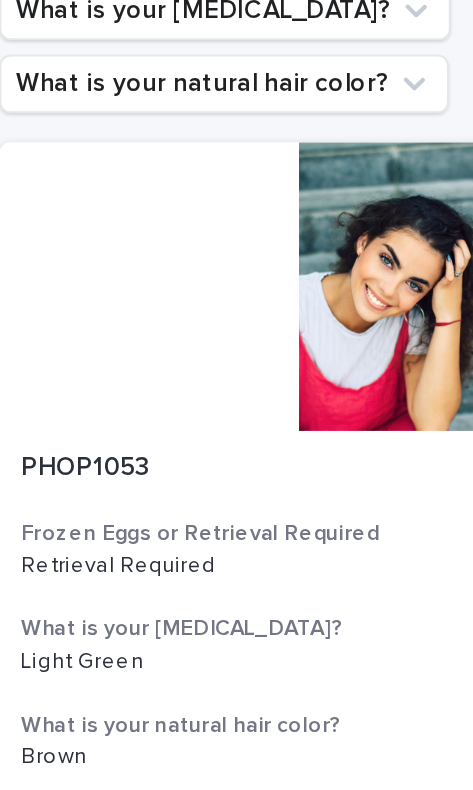 scroll, scrollTop: 0, scrollLeft: 0, axis: both 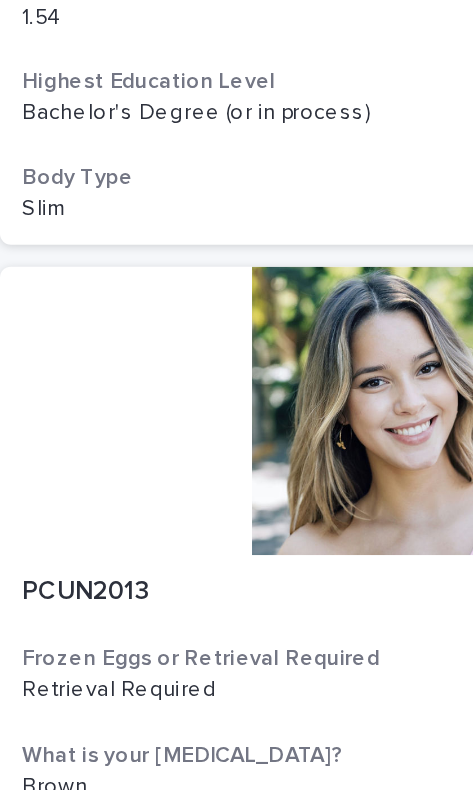 click at bounding box center [236, 471] 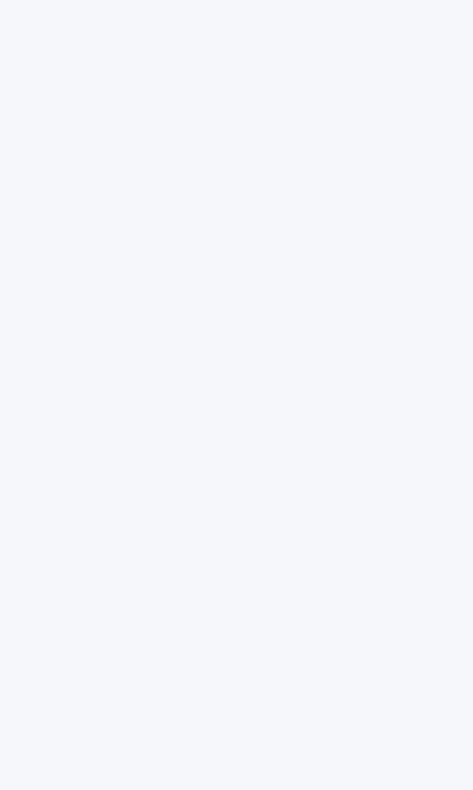 scroll, scrollTop: 0, scrollLeft: 0, axis: both 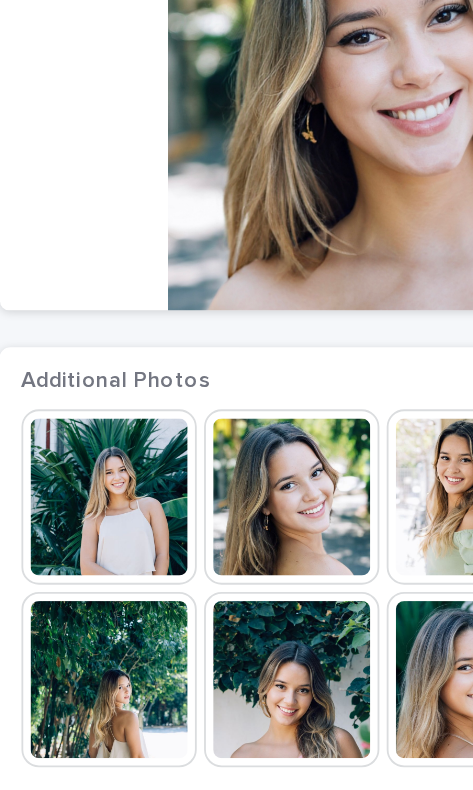 click on "Loading... Saving… Loading... Saving… Additional Photos This file cannot be opened Download File Profile This file cannot be opened Download File Nationality Spanish Frozen Eggs or Retrieval Required Retrieval Required What is your [MEDICAL_DATA]? Brown Age [DEMOGRAPHIC_DATA] Blood Type [MEDICAL_DATA] How tall are you? (m) 1.7 What is your natural hair color? Light Brown Hair Type Wavy Body Type Slim Handedness Right Favorite Subjects Material science, human-centered design, and sustainability Are you [DEMOGRAPHIC_DATA]? Yes Highest Education Level Bachelor's Degree (or in process)" at bounding box center [236, 1187] 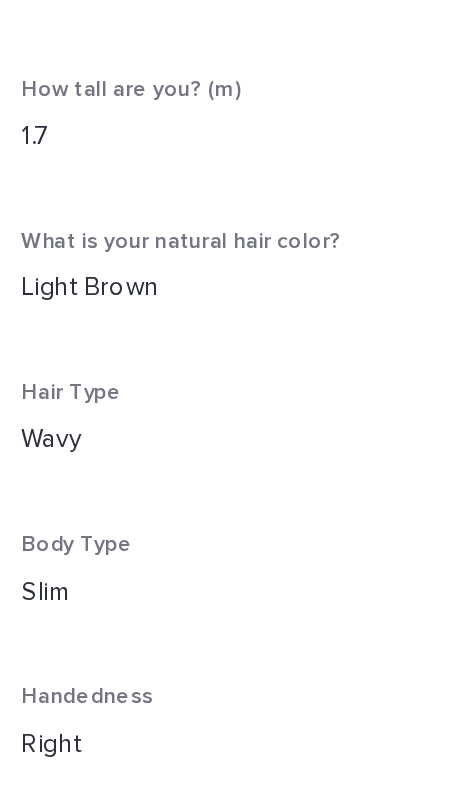 scroll, scrollTop: 945, scrollLeft: 0, axis: vertical 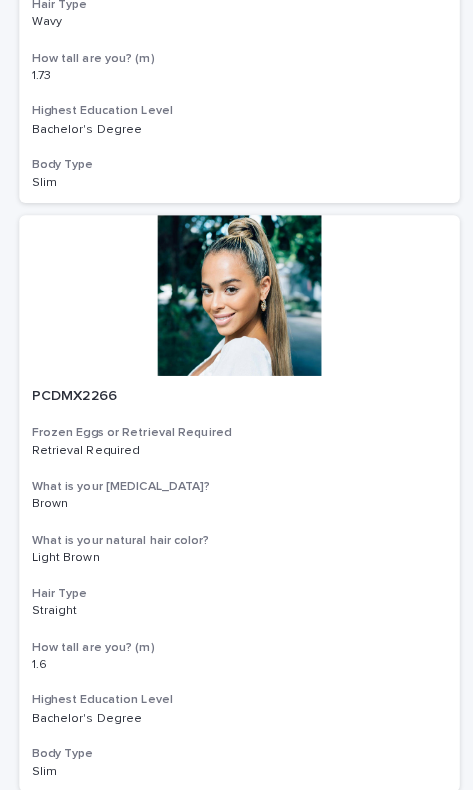 click 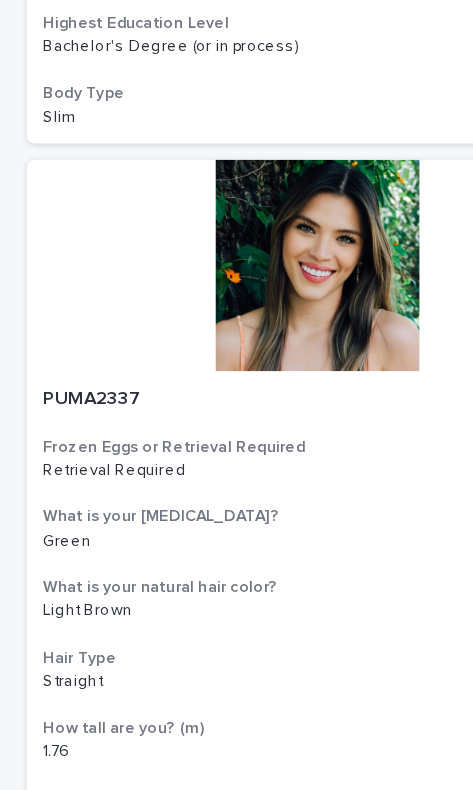 scroll, scrollTop: 691, scrollLeft: 0, axis: vertical 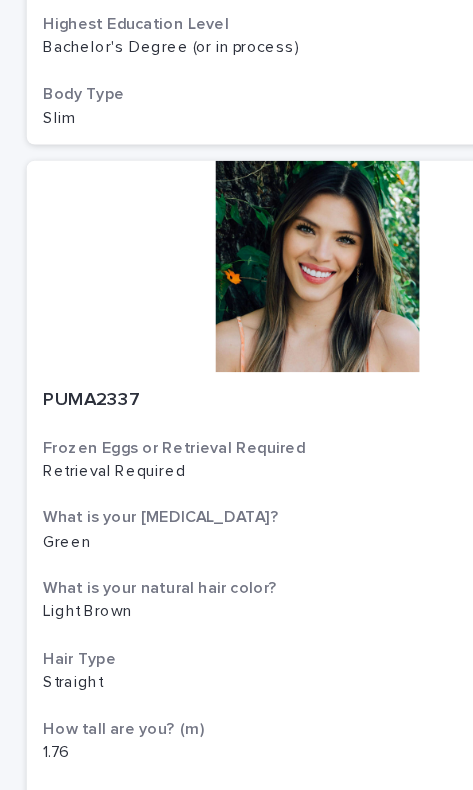 click at bounding box center [236, 293] 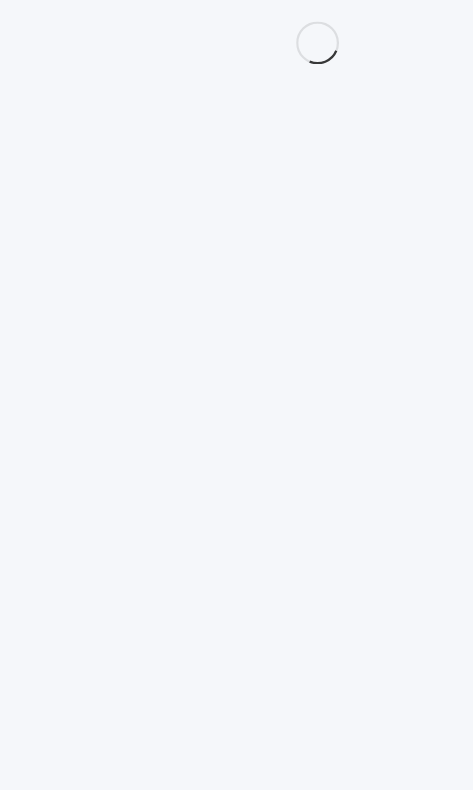 scroll, scrollTop: 0, scrollLeft: 0, axis: both 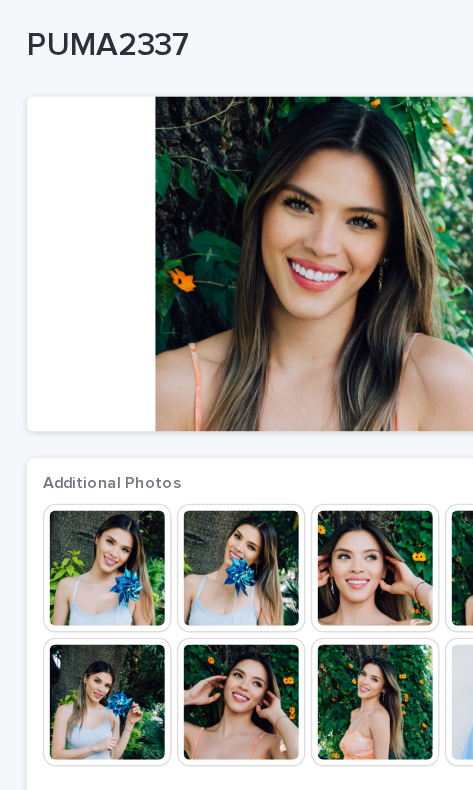 click at bounding box center (80, 518) 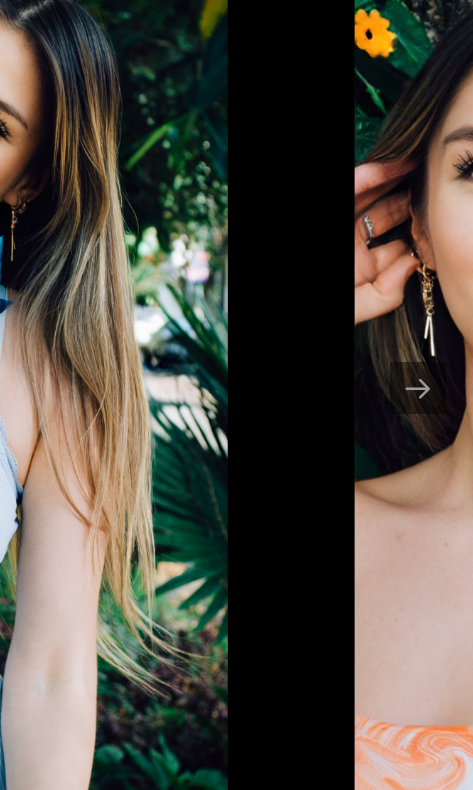 scroll, scrollTop: 0, scrollLeft: 0, axis: both 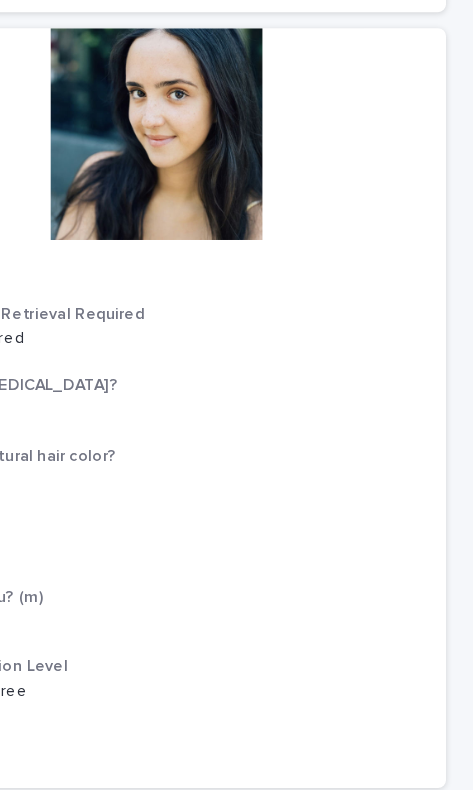 click on "Next" at bounding box center (99, 860) 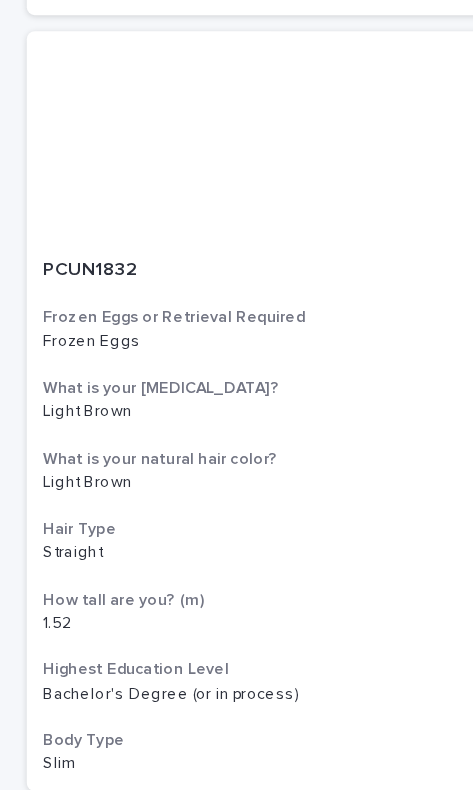 scroll, scrollTop: 6474, scrollLeft: 0, axis: vertical 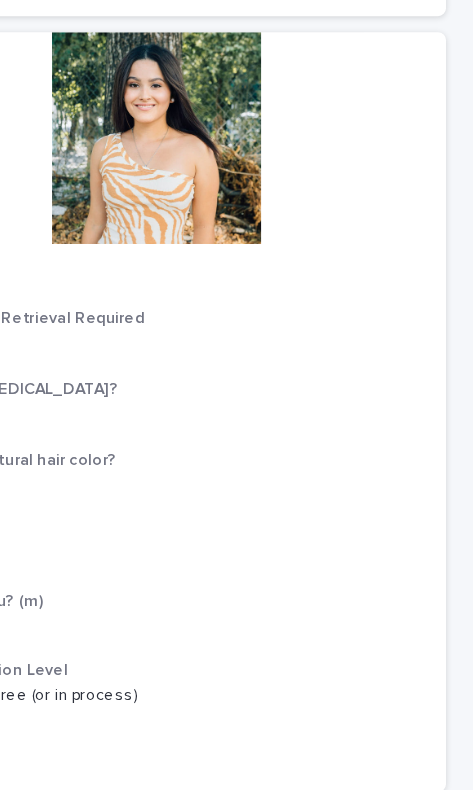 click on "Next" at bounding box center [99, 860] 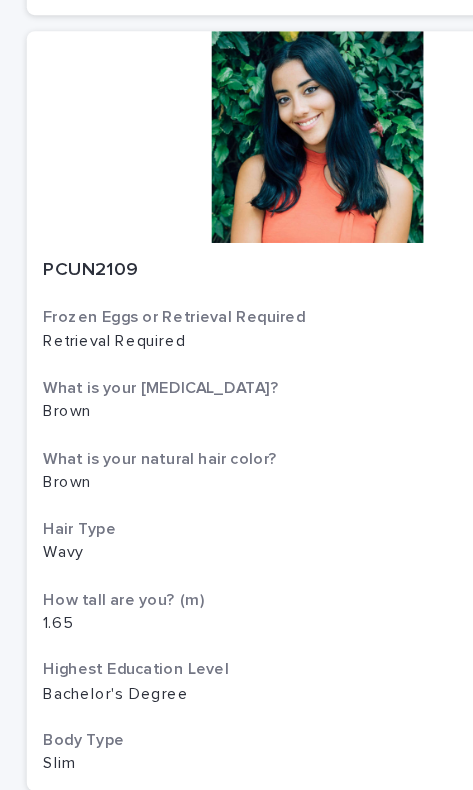 scroll, scrollTop: 6474, scrollLeft: 0, axis: vertical 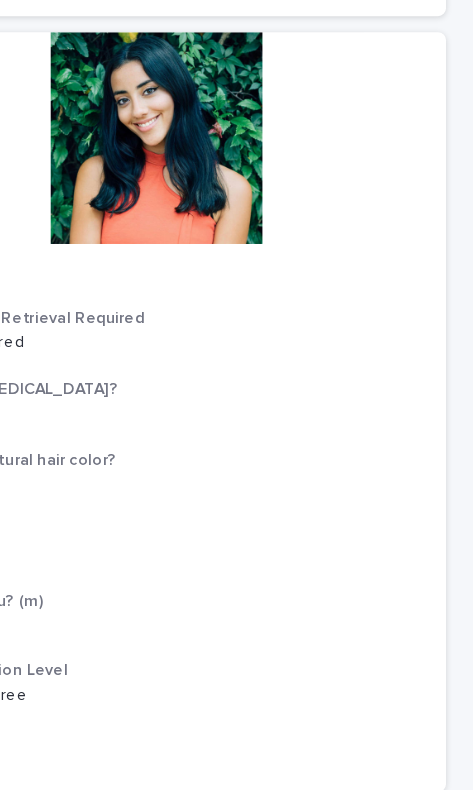 click 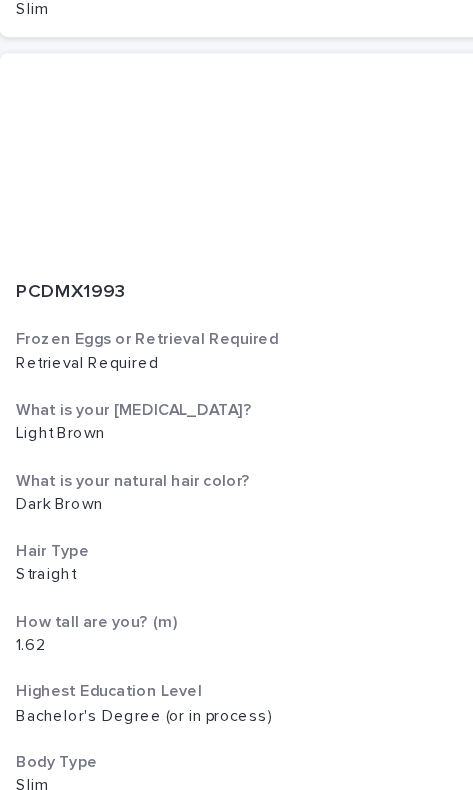 scroll, scrollTop: 6474, scrollLeft: 0, axis: vertical 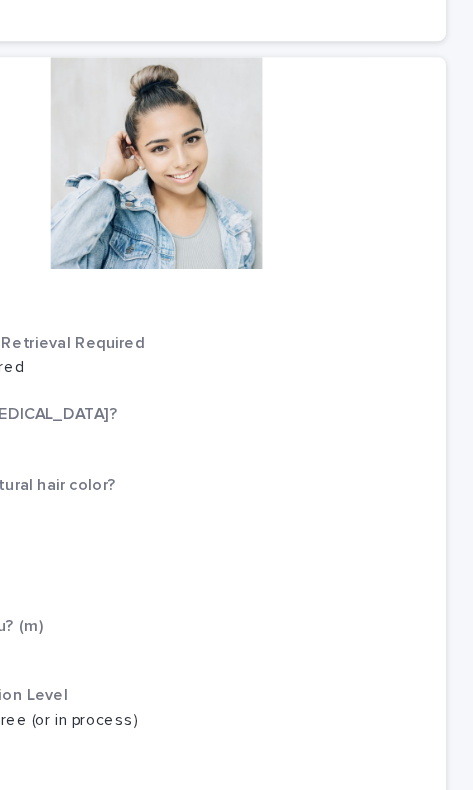 click 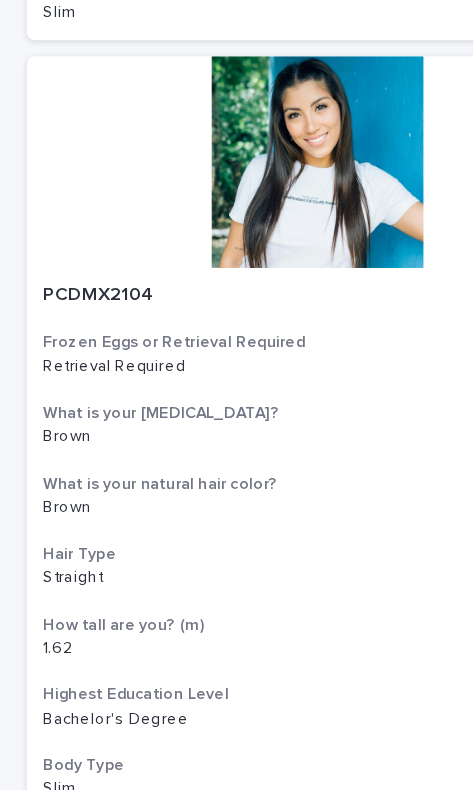 scroll, scrollTop: 6474, scrollLeft: 0, axis: vertical 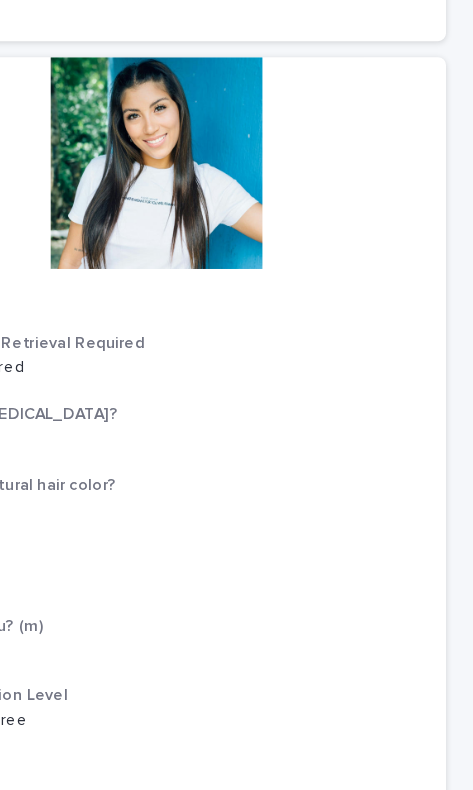 click on "Next" at bounding box center (99, 860) 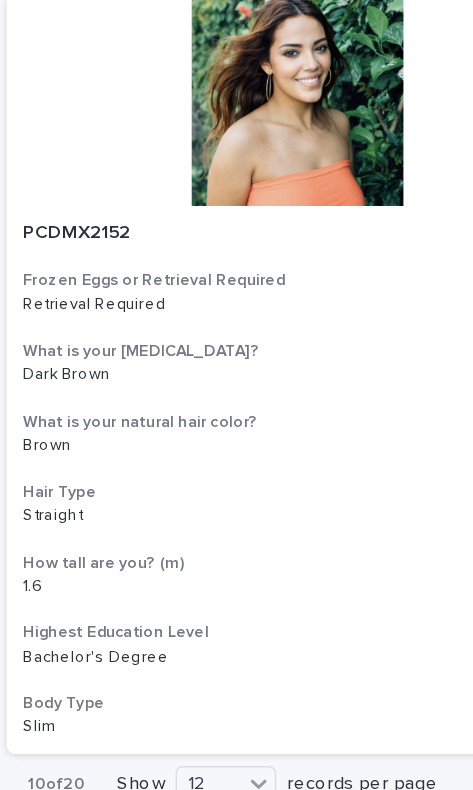 scroll, scrollTop: 6520, scrollLeft: 0, axis: vertical 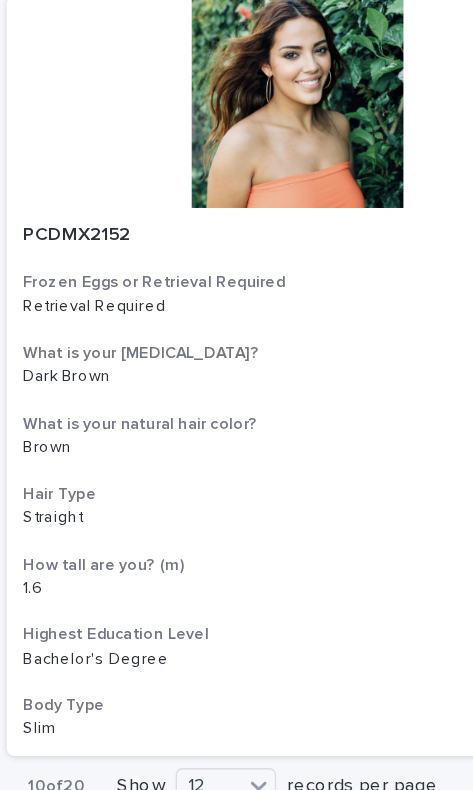 click on "Next" at bounding box center [99, 814] 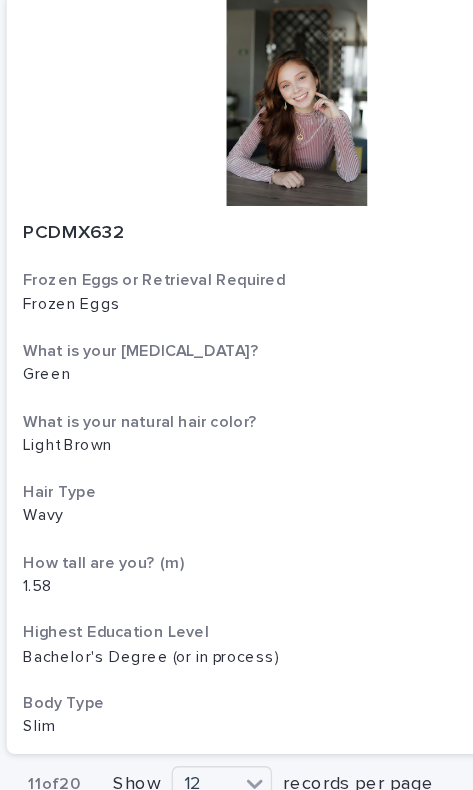 scroll, scrollTop: 6520, scrollLeft: 0, axis: vertical 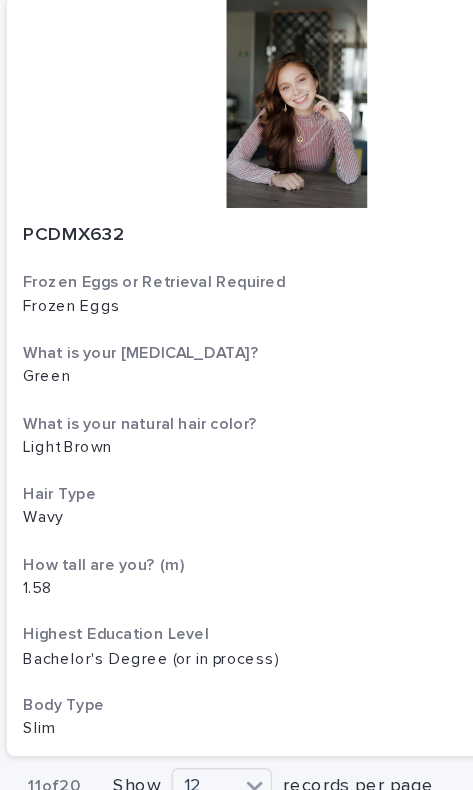 click on "Next" at bounding box center [99, 814] 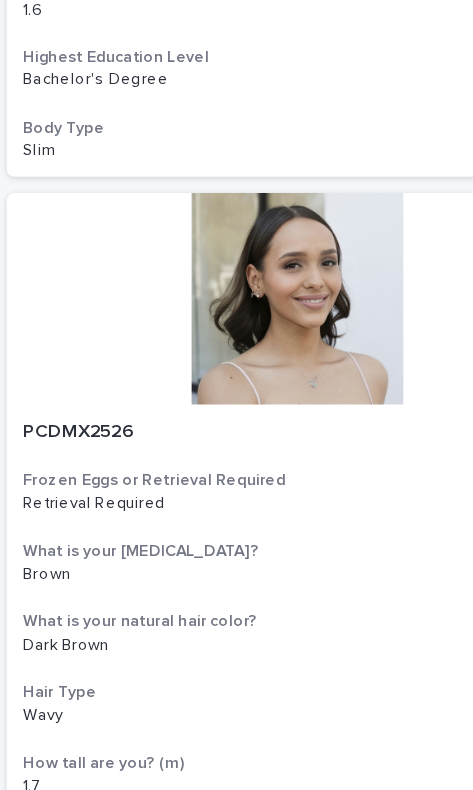 scroll, scrollTop: 3475, scrollLeft: 0, axis: vertical 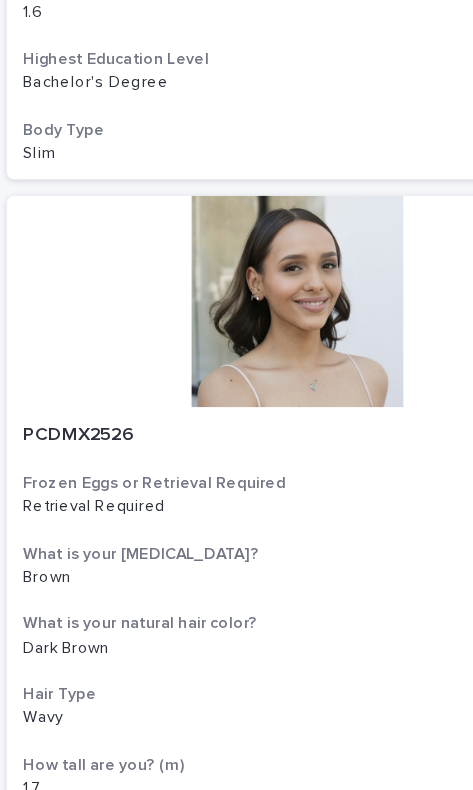 click at bounding box center (236, 404) 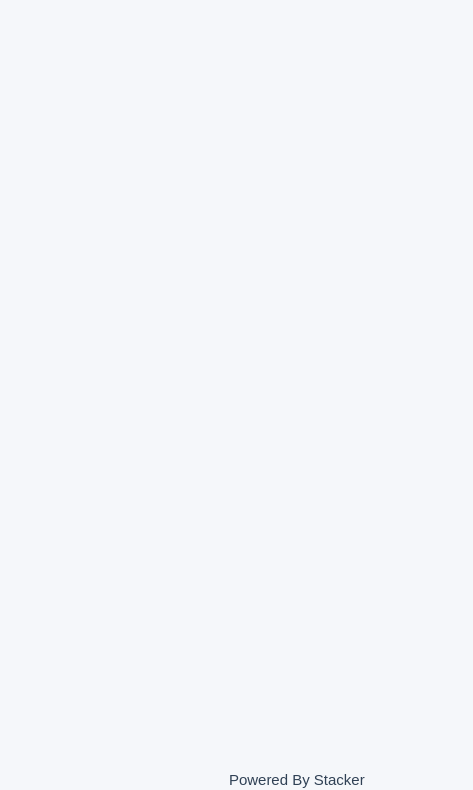 scroll, scrollTop: 0, scrollLeft: 0, axis: both 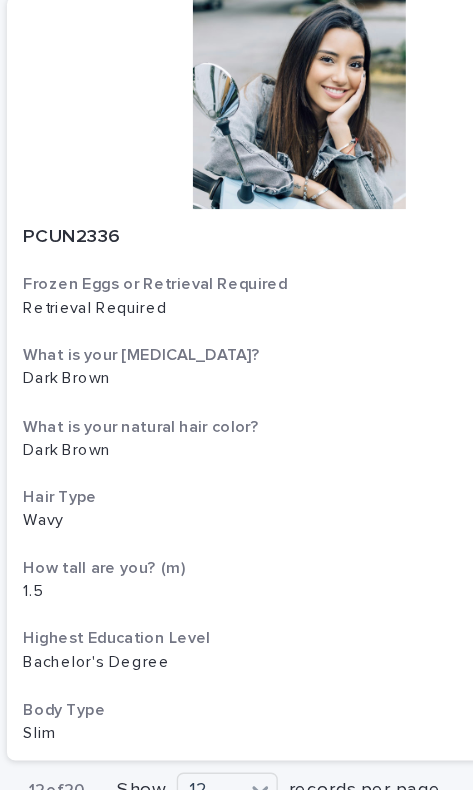 click 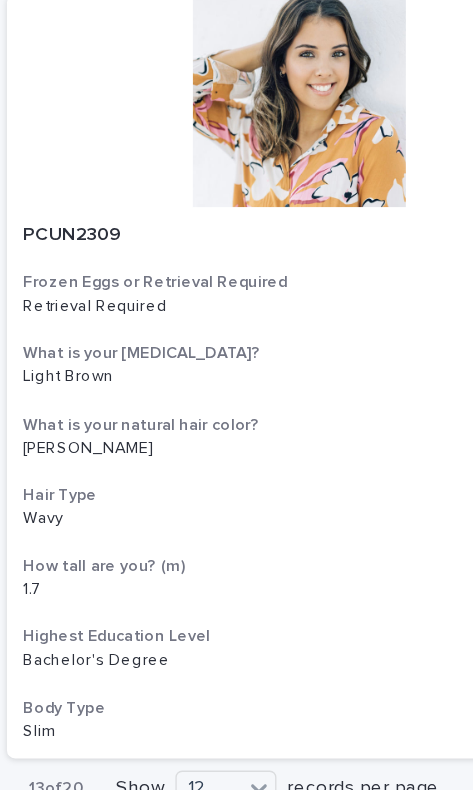 scroll, scrollTop: 6520, scrollLeft: 0, axis: vertical 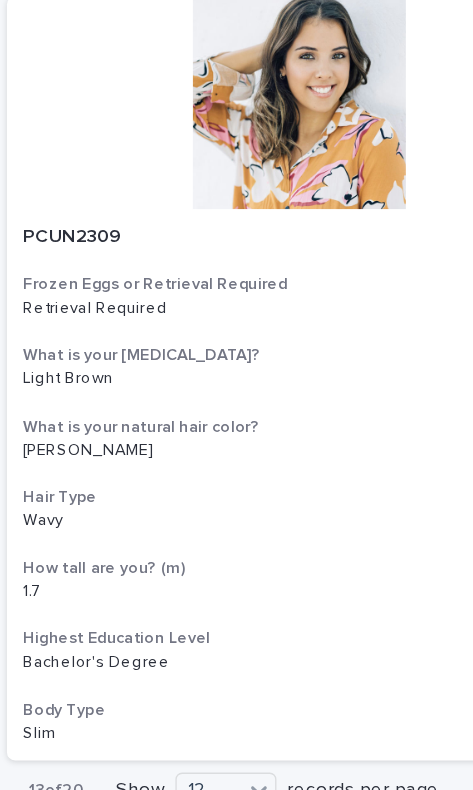 click on "Next" at bounding box center (99, 814) 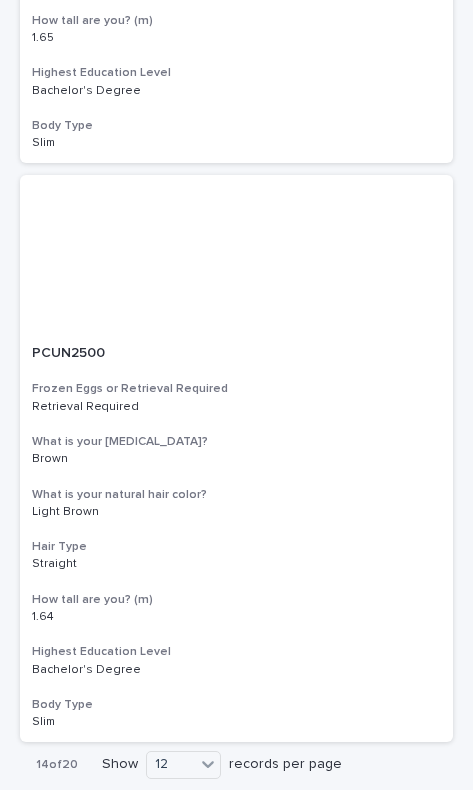 scroll, scrollTop: 6520, scrollLeft: 0, axis: vertical 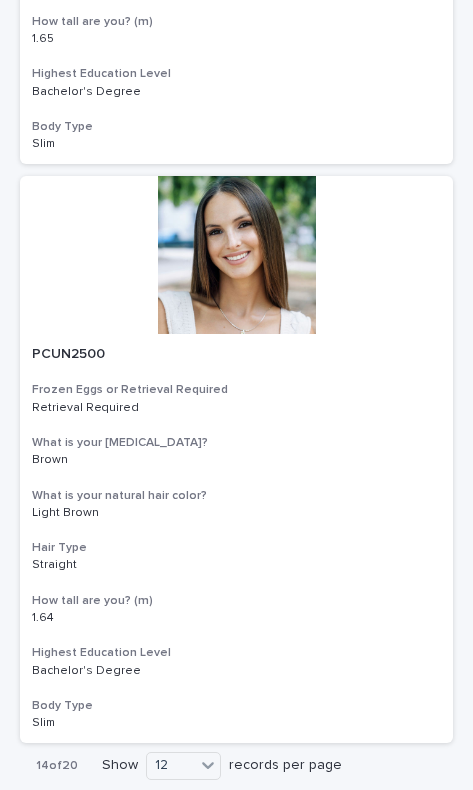 click 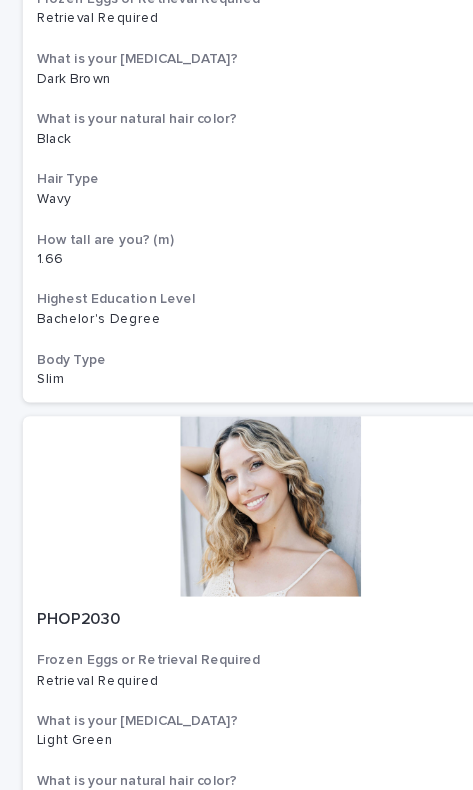 scroll, scrollTop: 5076, scrollLeft: 0, axis: vertical 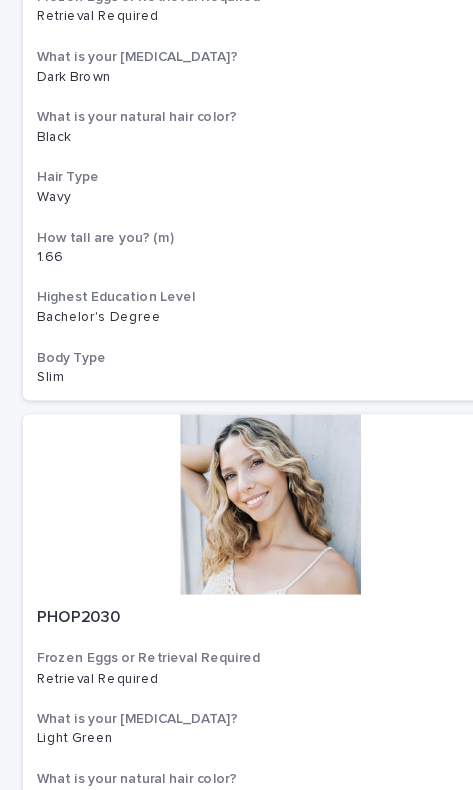 click at bounding box center (236, 541) 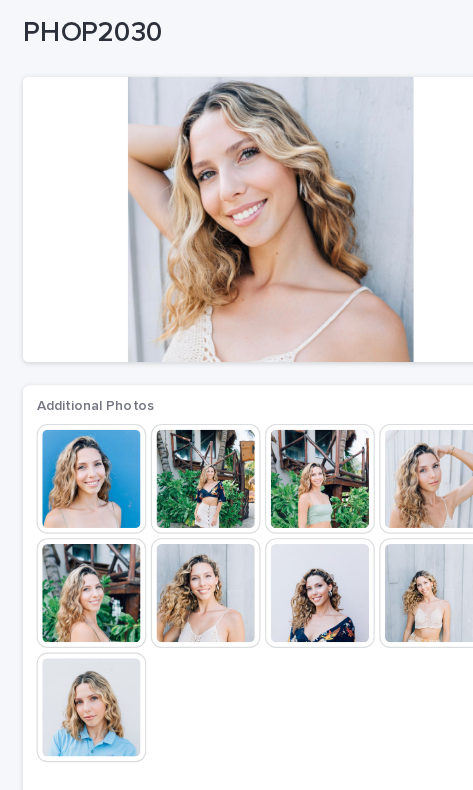 click at bounding box center (180, 518) 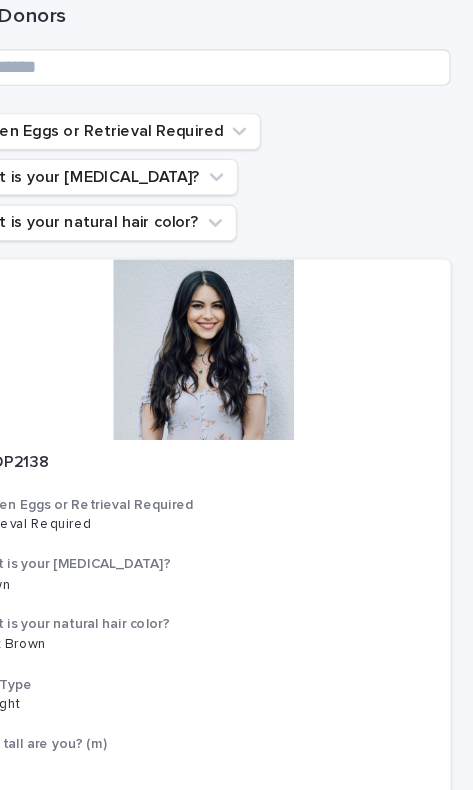 scroll, scrollTop: 0, scrollLeft: 0, axis: both 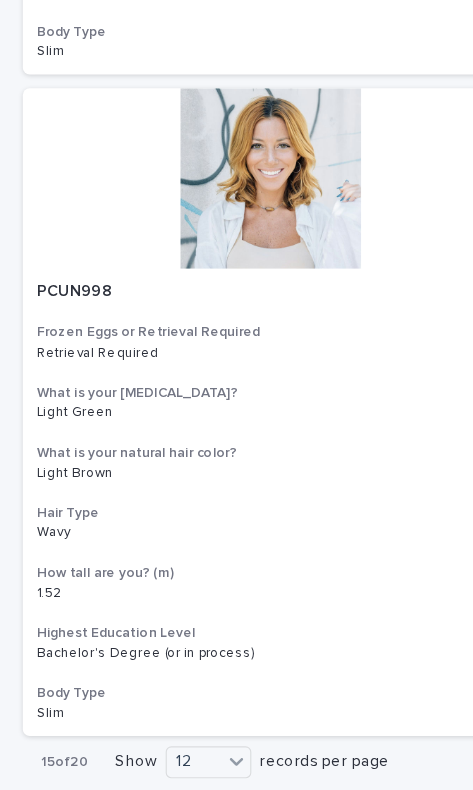 click on "Next" at bounding box center (99, 814) 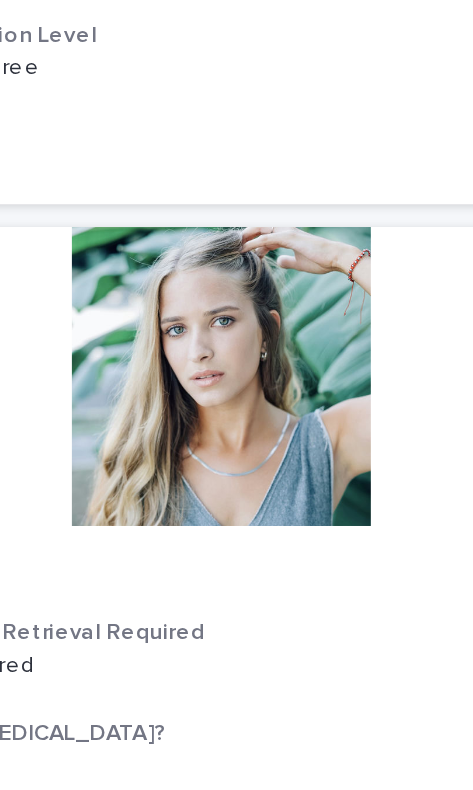 scroll, scrollTop: 3498, scrollLeft: 0, axis: vertical 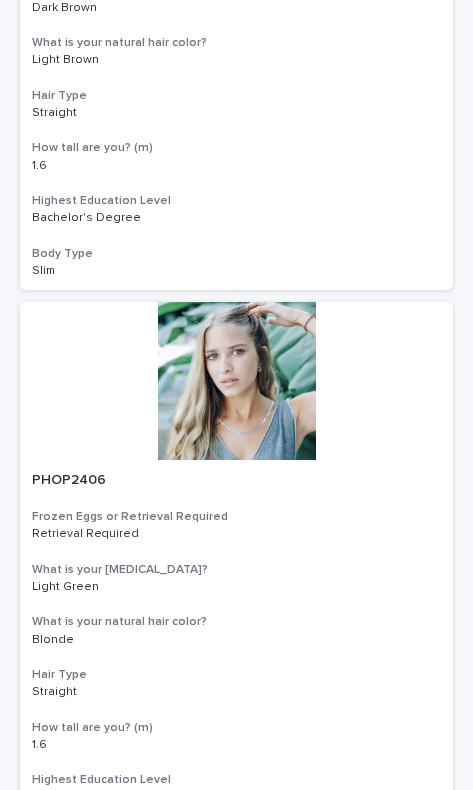 click at bounding box center [236, 381] 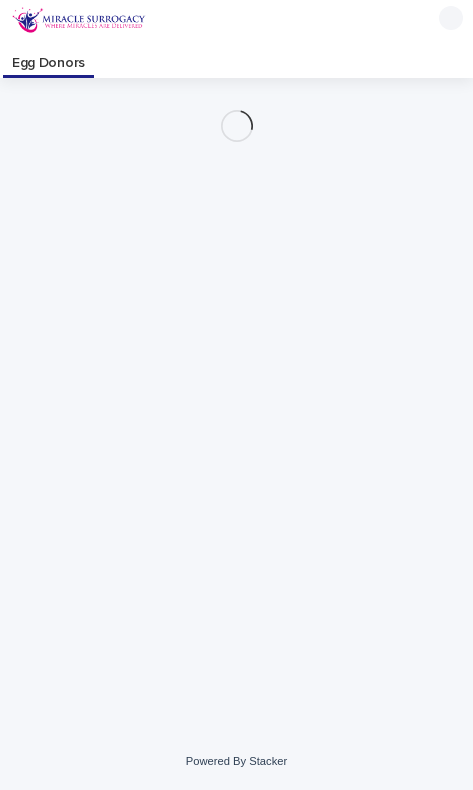 scroll, scrollTop: 0, scrollLeft: 0, axis: both 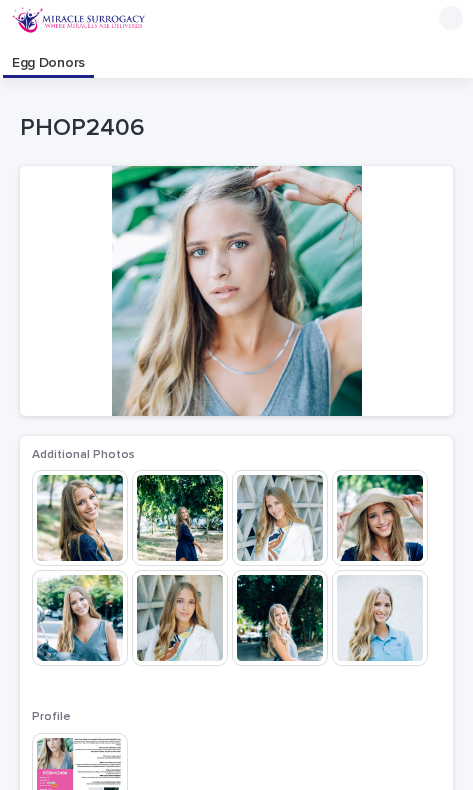 click at bounding box center (80, 518) 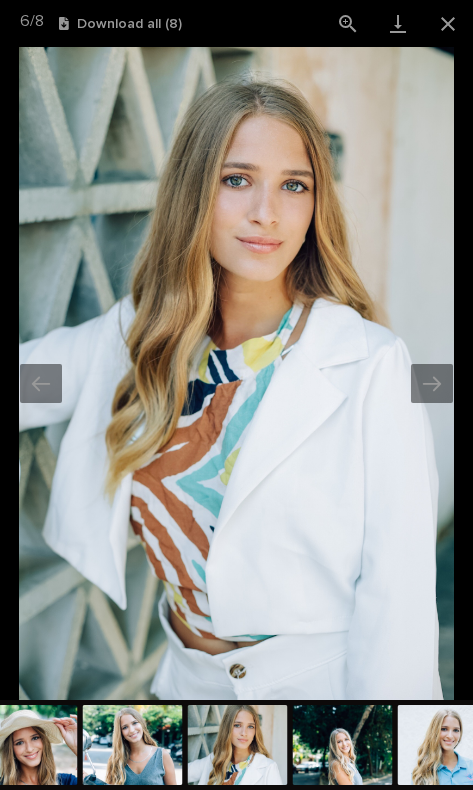 click at bounding box center [448, 23] 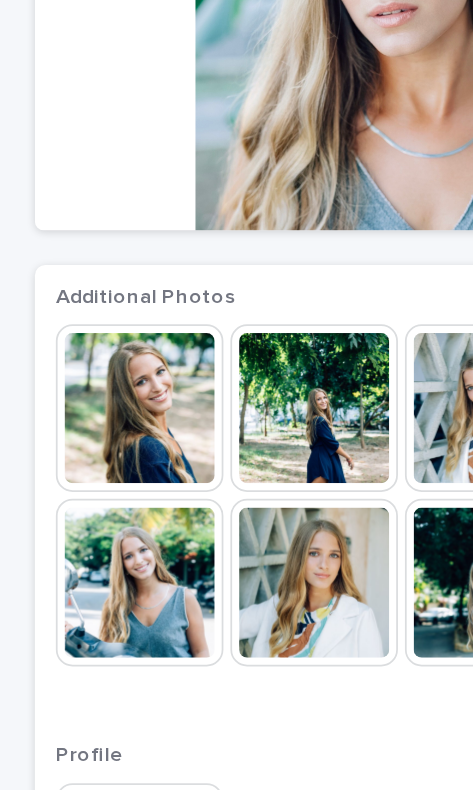 scroll, scrollTop: 0, scrollLeft: 0, axis: both 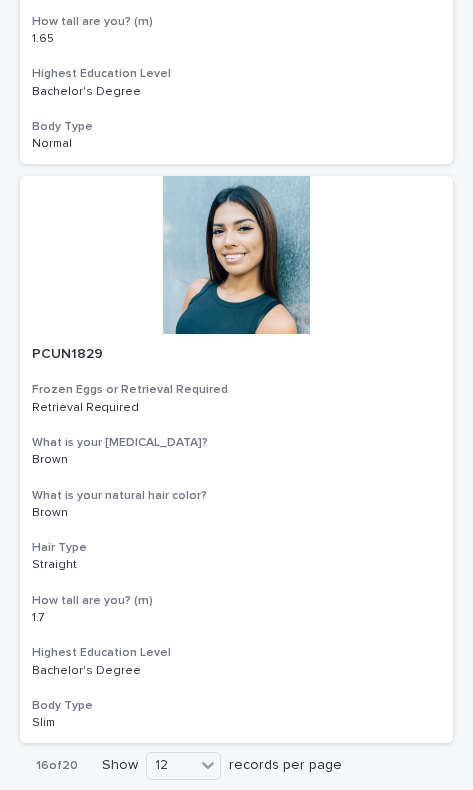 click 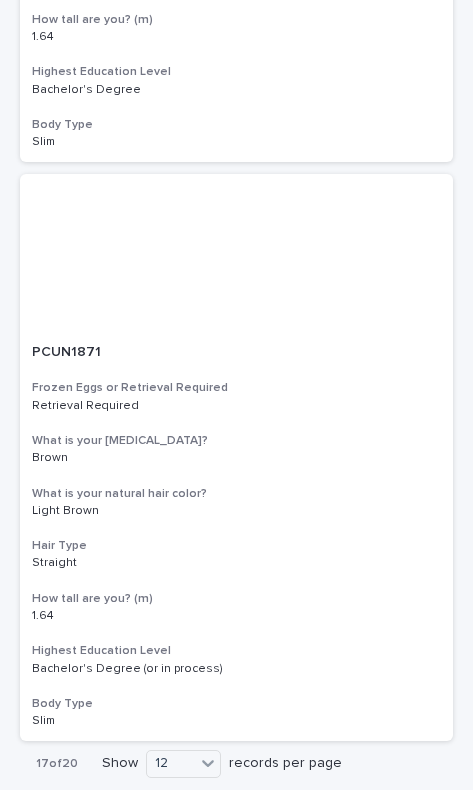 scroll, scrollTop: 6520, scrollLeft: 0, axis: vertical 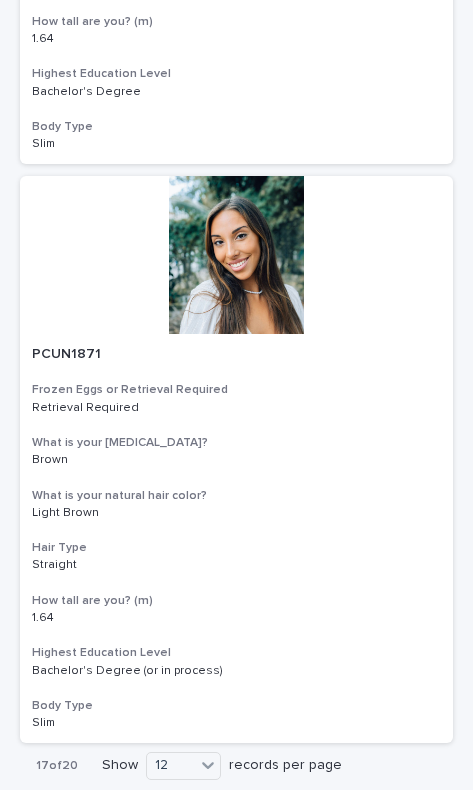 click 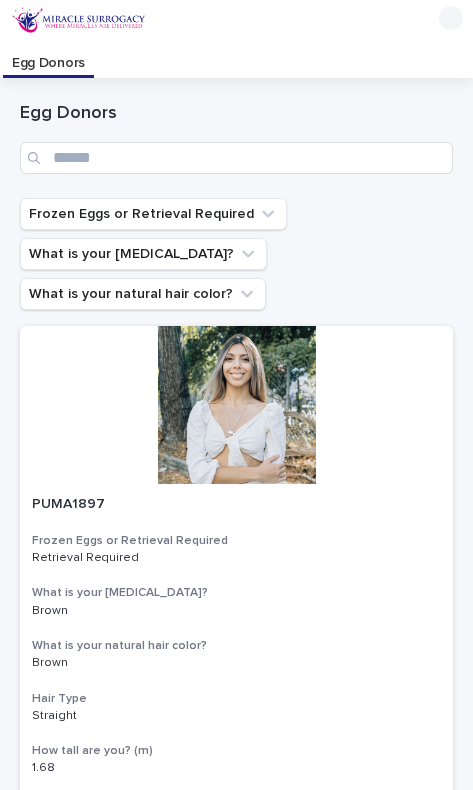 scroll, scrollTop: 0, scrollLeft: 0, axis: both 